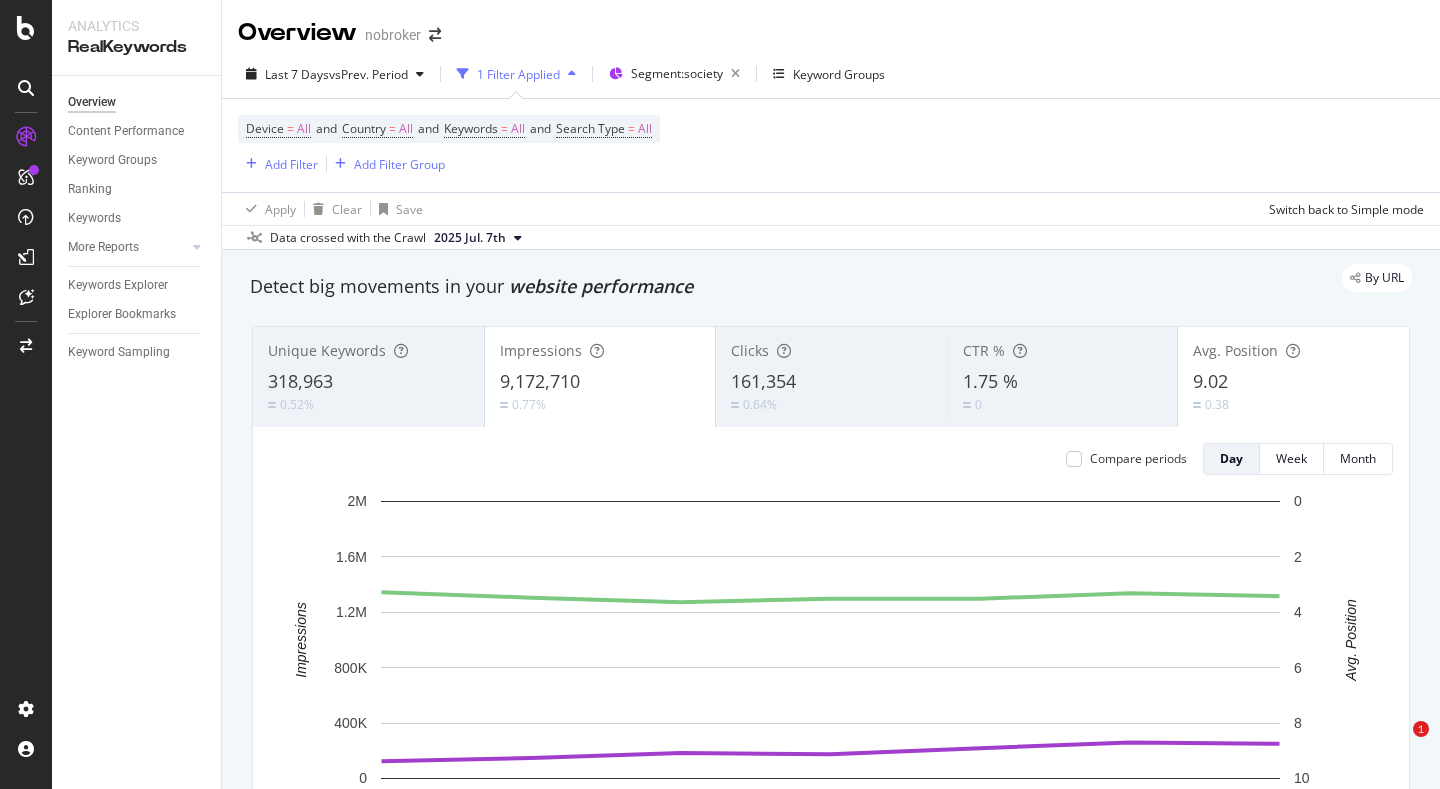 scroll, scrollTop: 0, scrollLeft: 0, axis: both 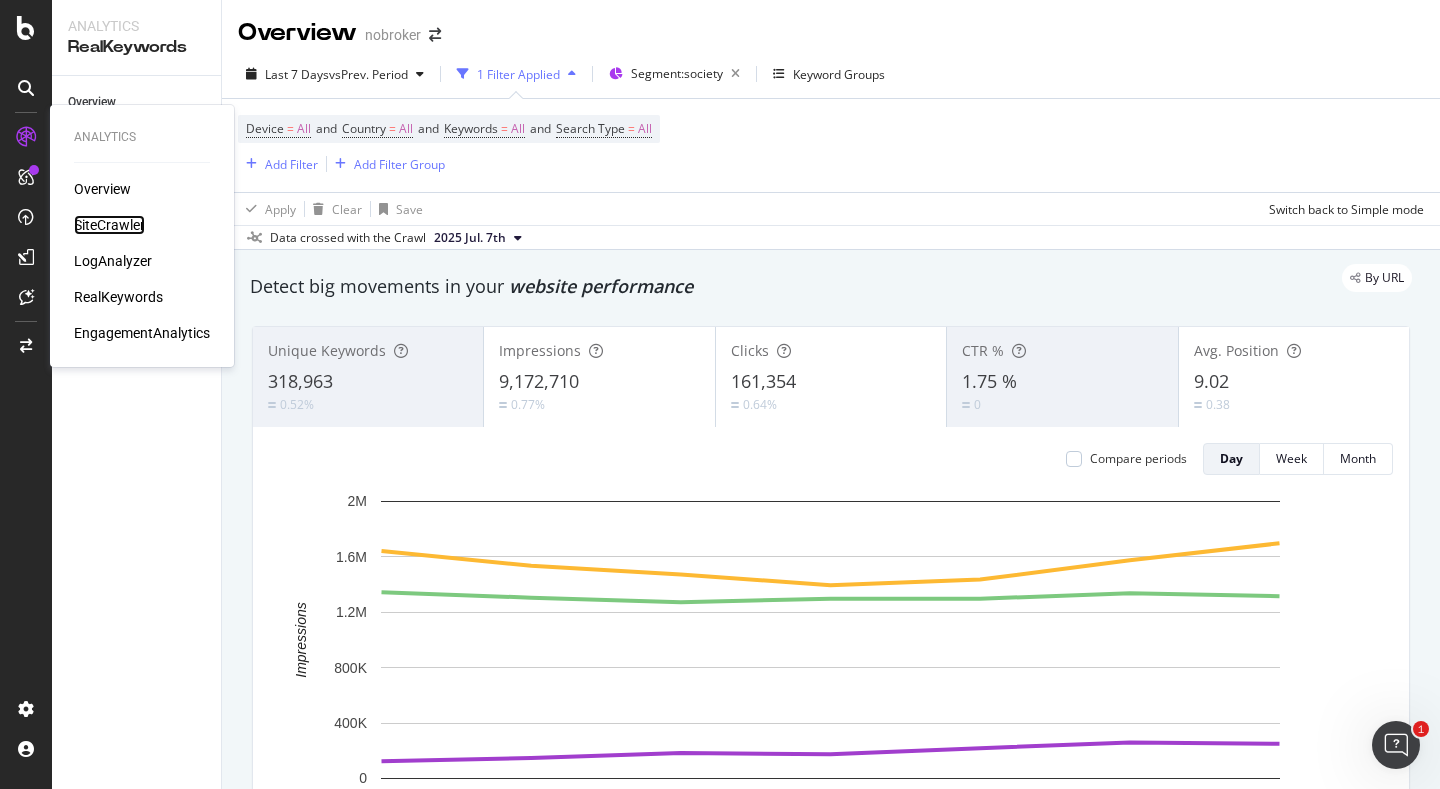 click on "SiteCrawler" at bounding box center [109, 225] 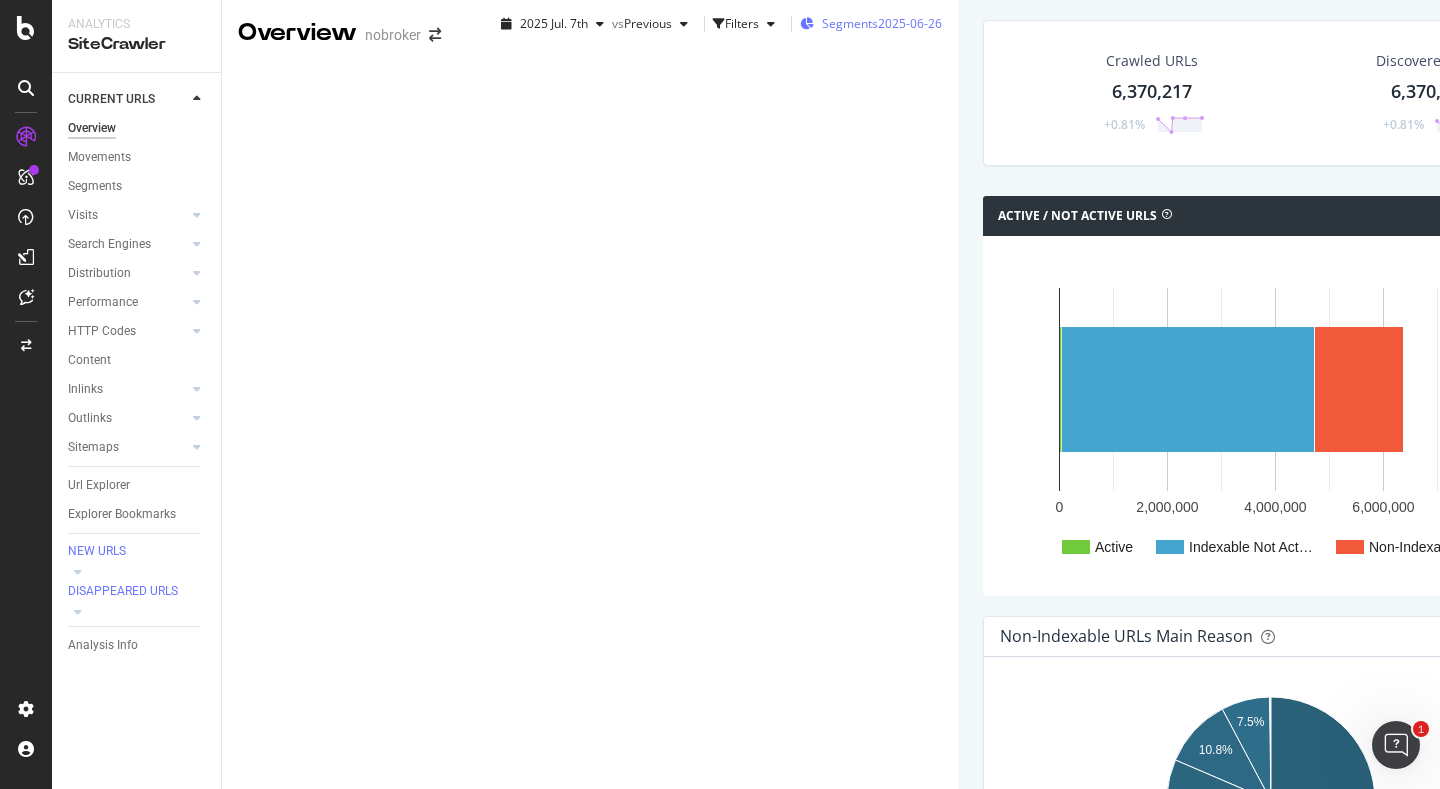 click on "Segments" at bounding box center [850, 23] 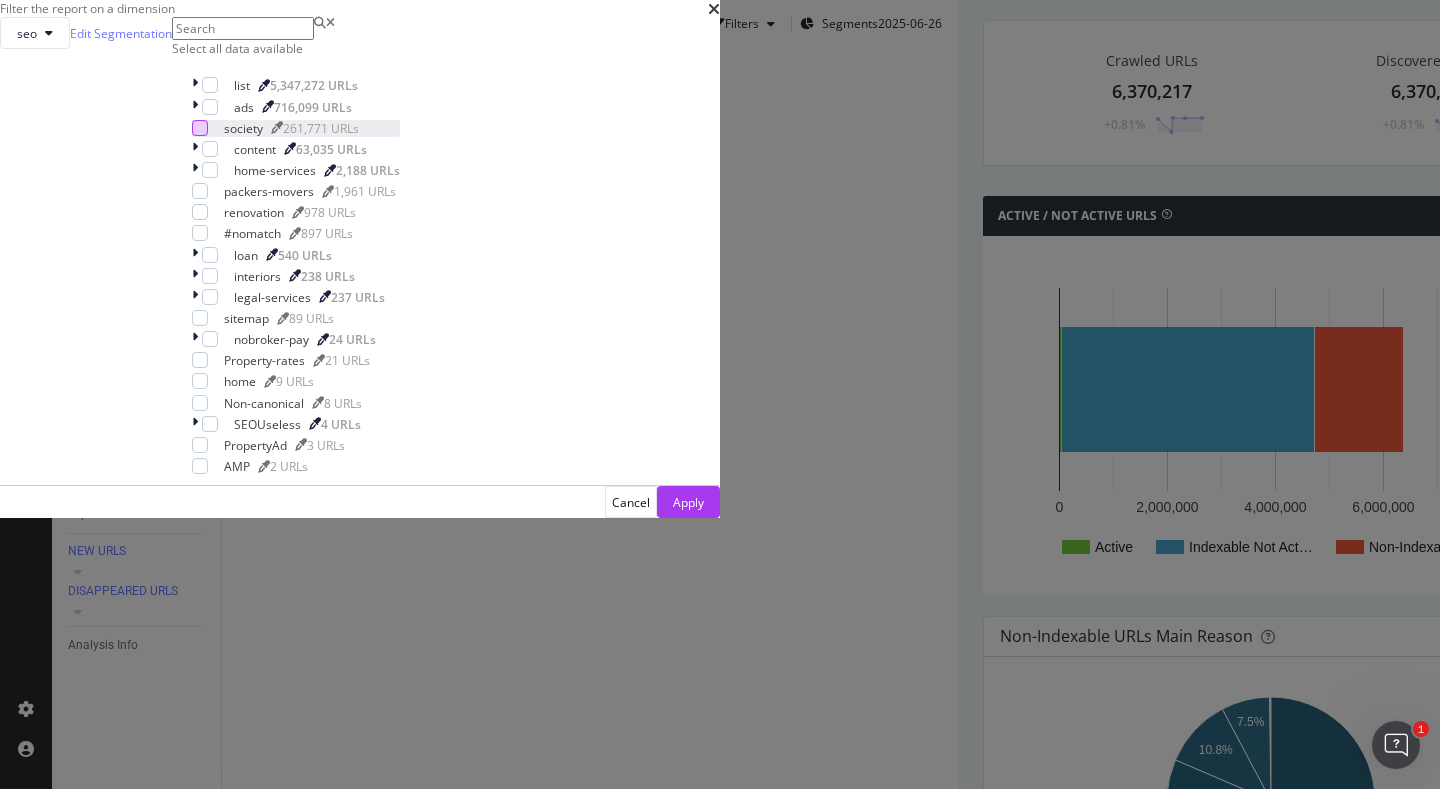 click at bounding box center [200, 128] 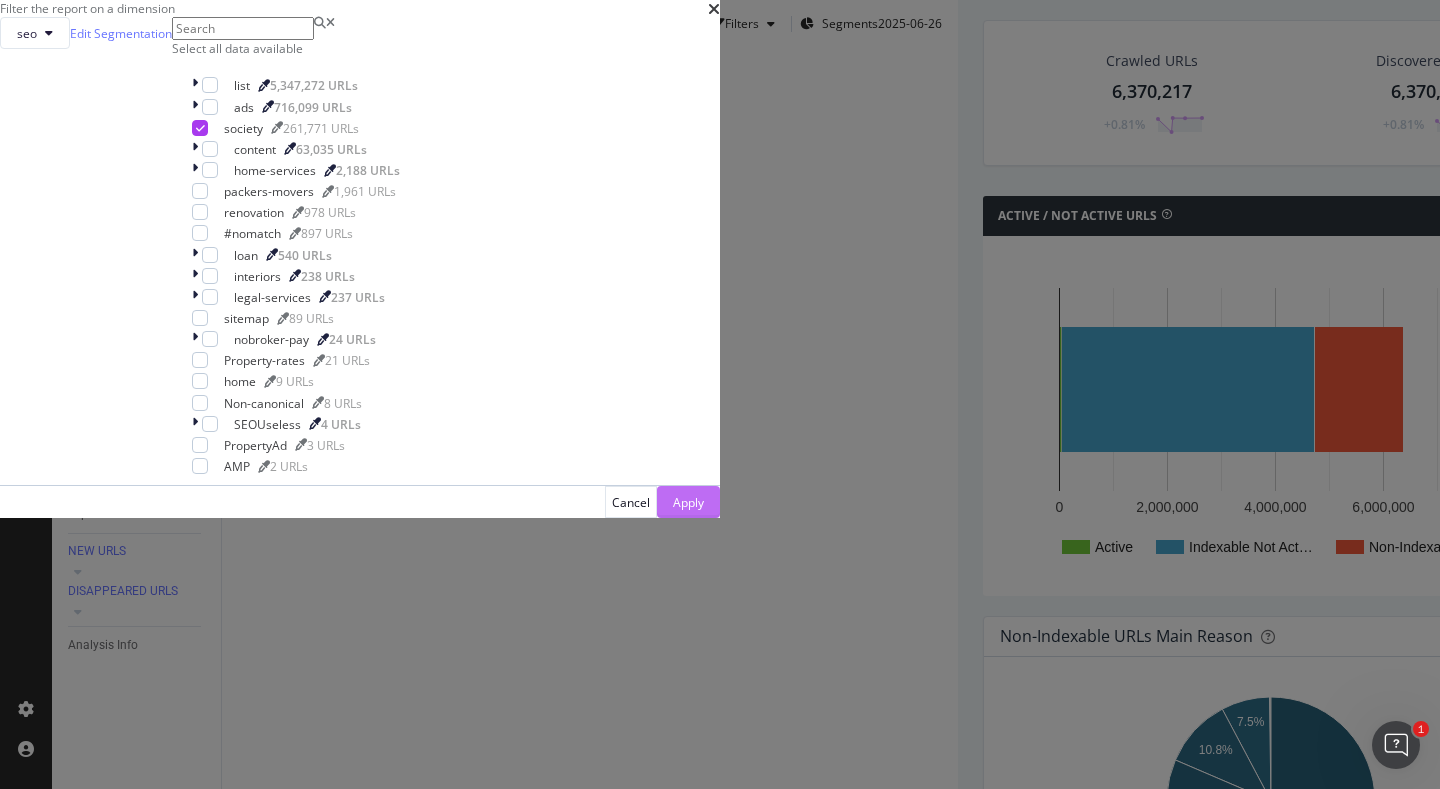click on "Apply" at bounding box center [688, 502] 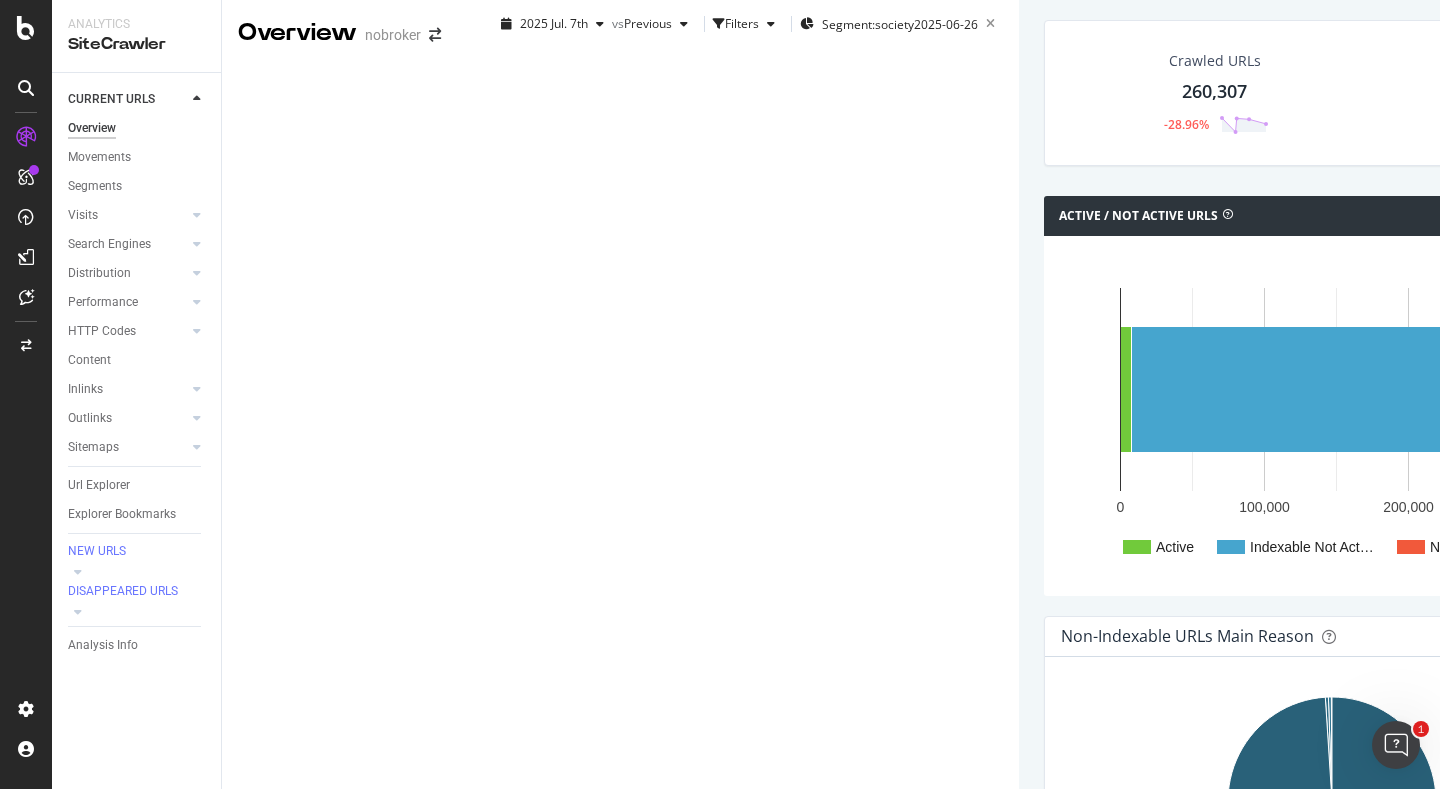 click on "Crawled URLs 260,307 -28.96% Discovered URLs 6,370,217 +0.81% % Active URLs 2.83 % +0.72 Visits Volume 401,640 +24.07%" at bounding box center [1629, 108] 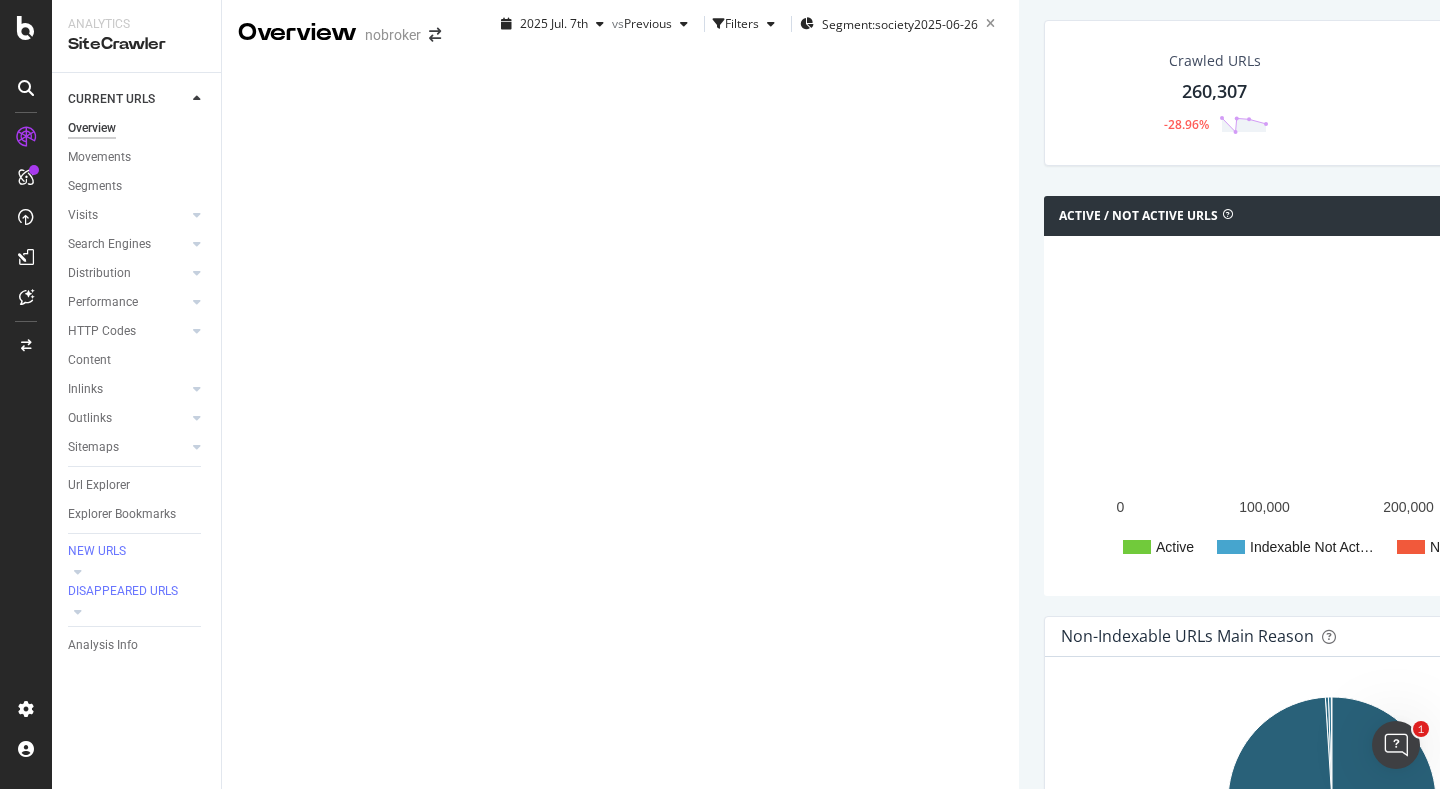 scroll, scrollTop: 0, scrollLeft: 0, axis: both 